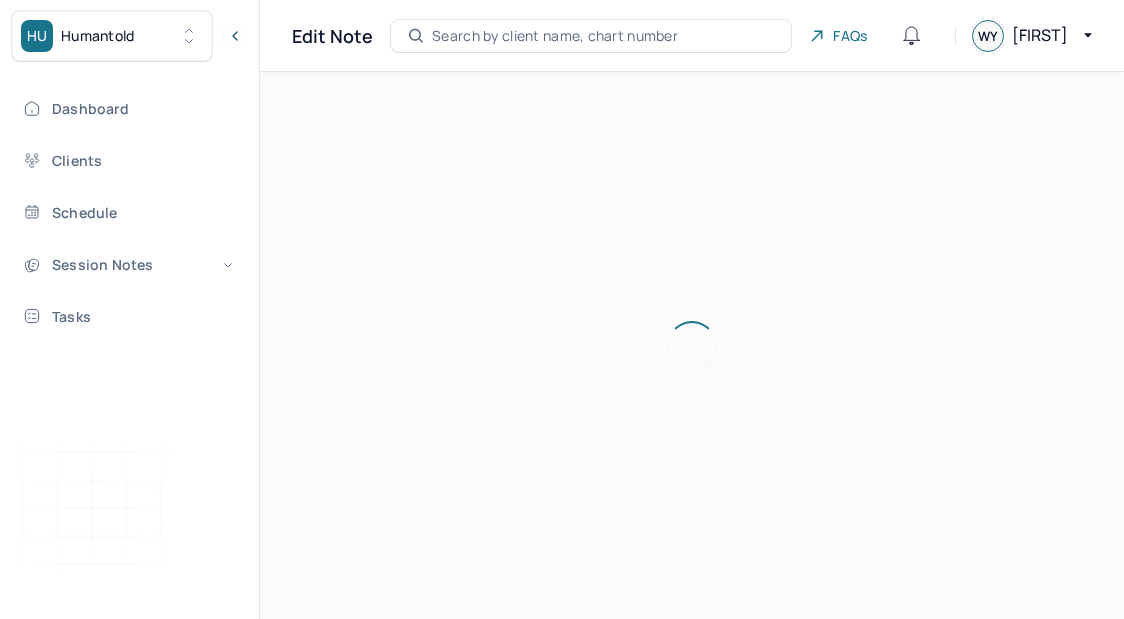 scroll, scrollTop: 0, scrollLeft: 0, axis: both 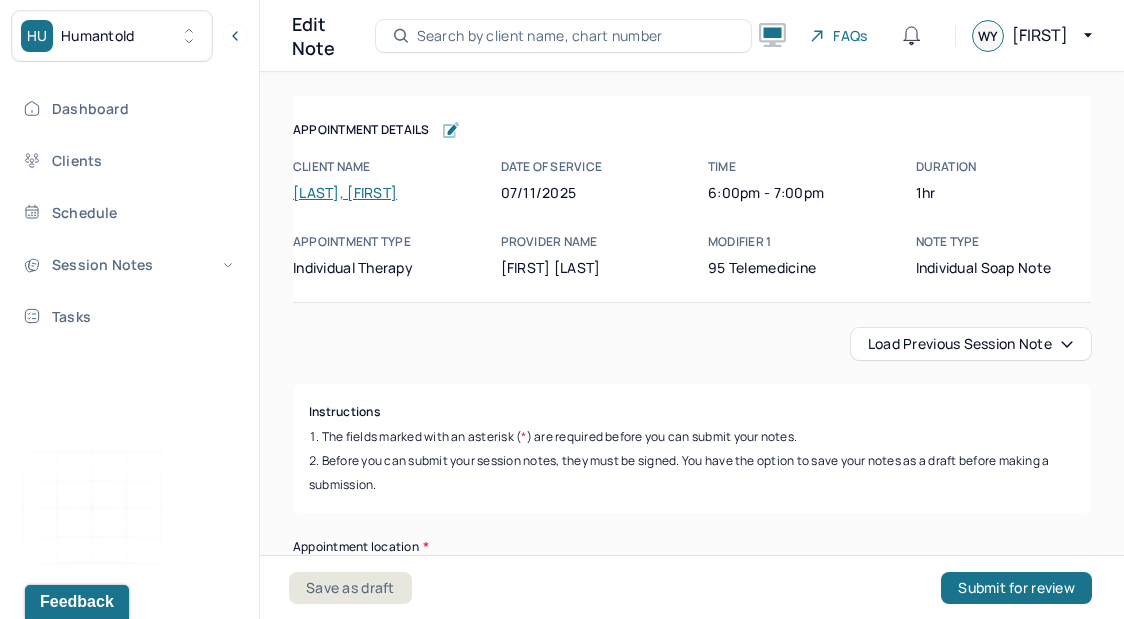 click on "Search by client name, chart number" at bounding box center [564, 36] 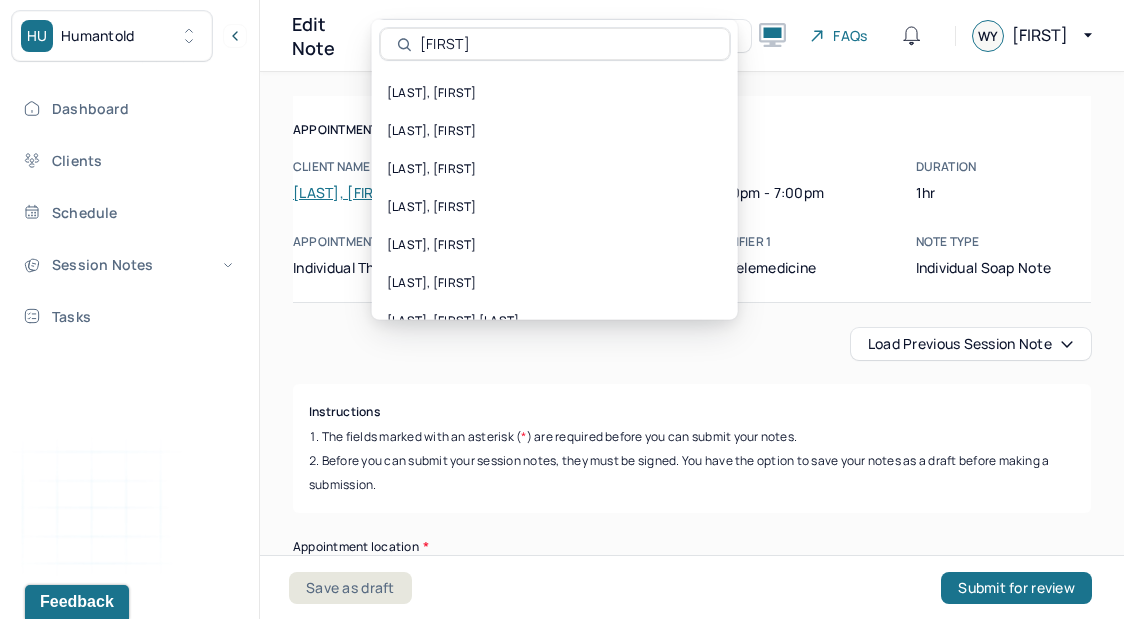 type on "[FIRST]" 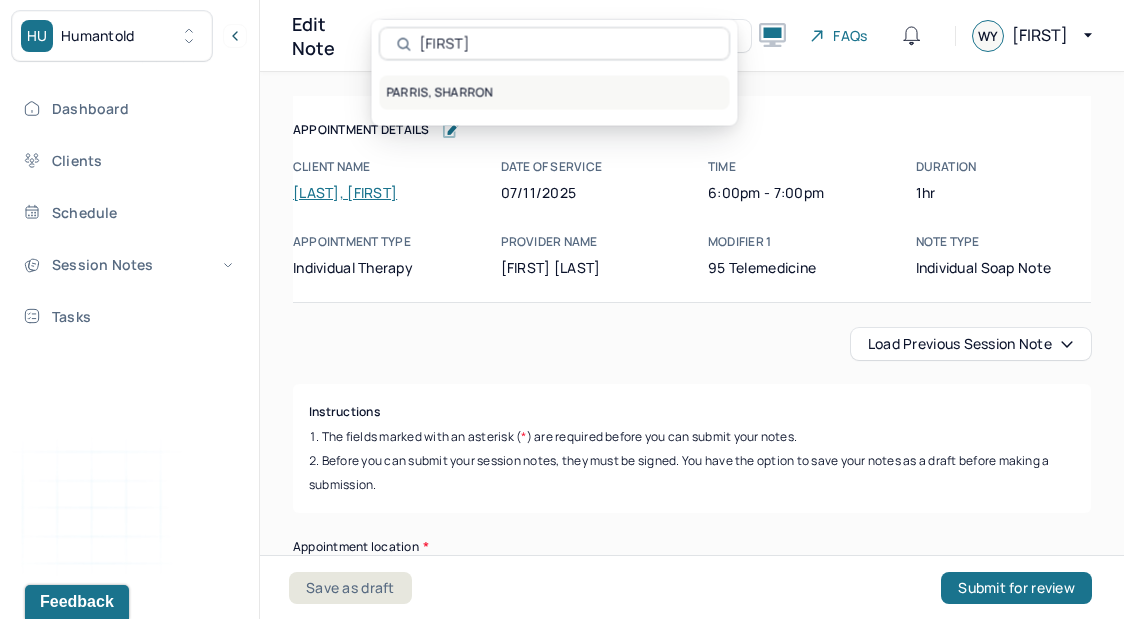 click on "PARRIS, SHARRON" at bounding box center [555, 93] 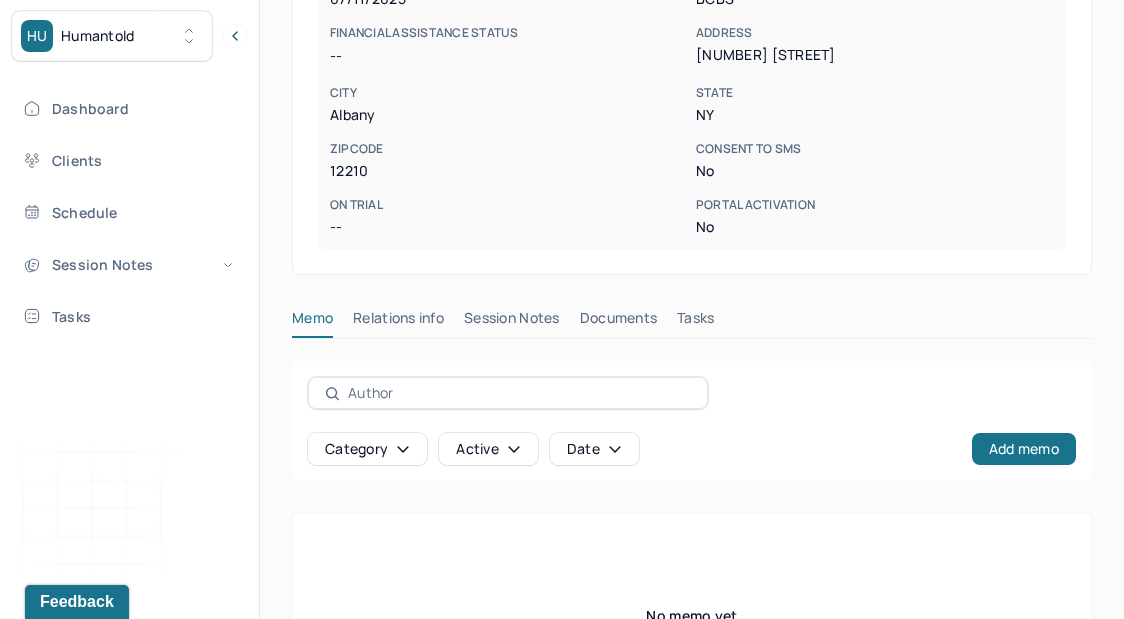 scroll, scrollTop: 535, scrollLeft: 0, axis: vertical 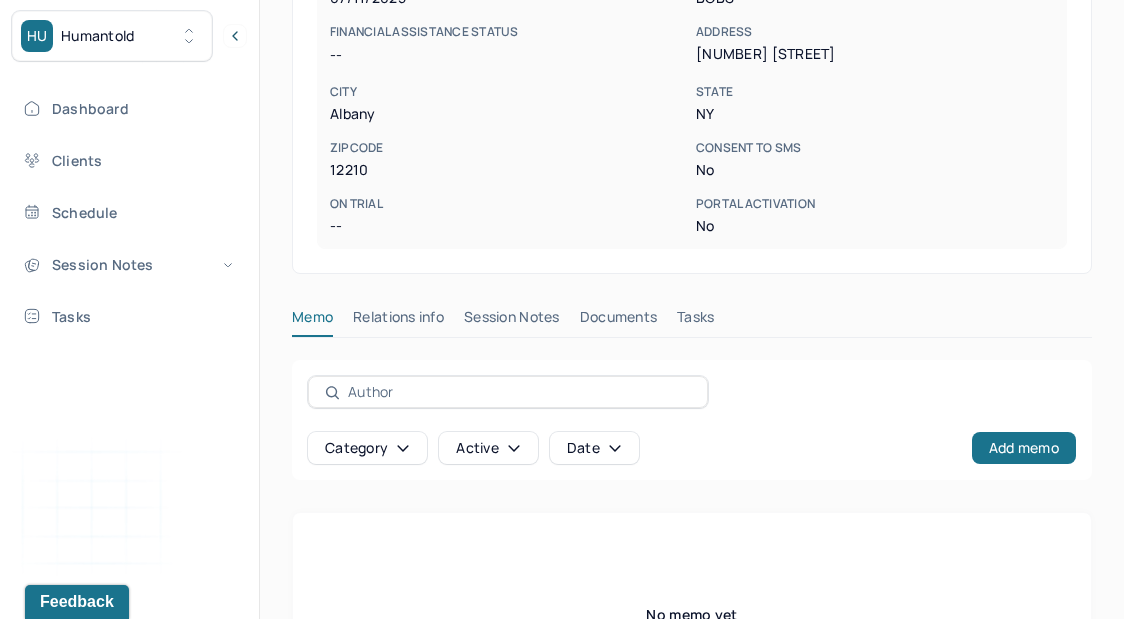 click on "Session Notes" at bounding box center [512, 321] 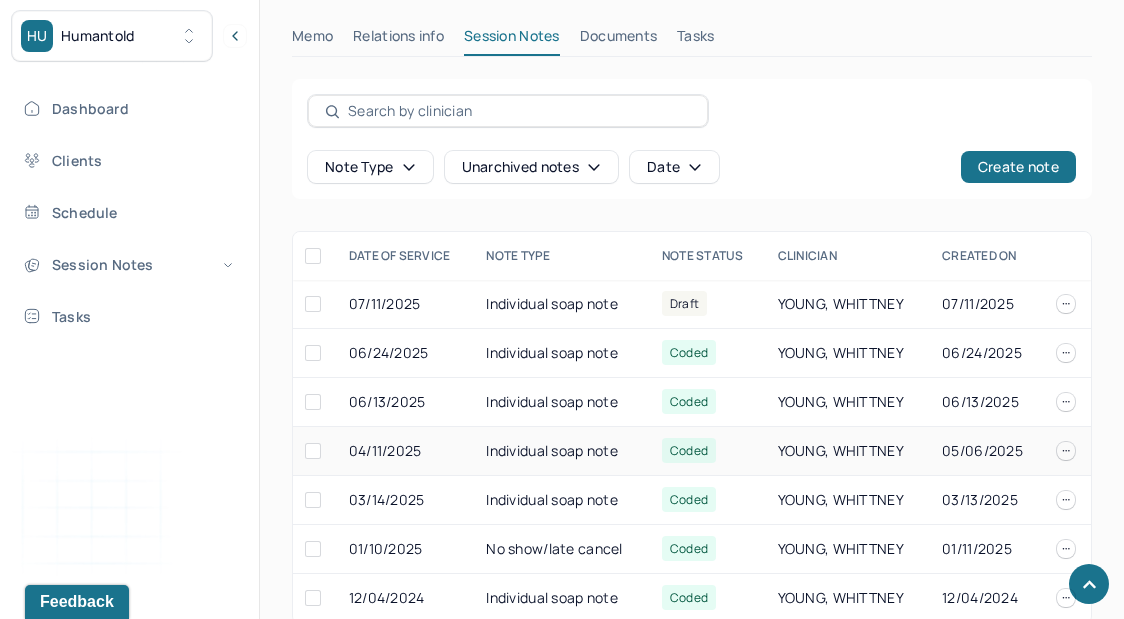 scroll, scrollTop: 834, scrollLeft: 0, axis: vertical 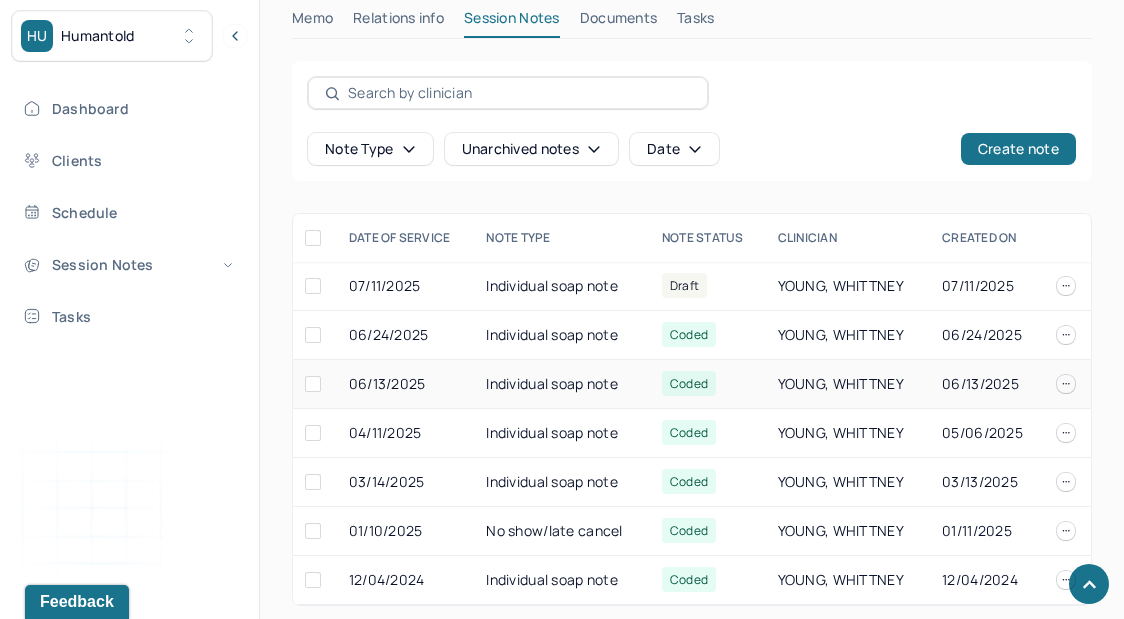click on "Individual soap note" at bounding box center [562, 384] 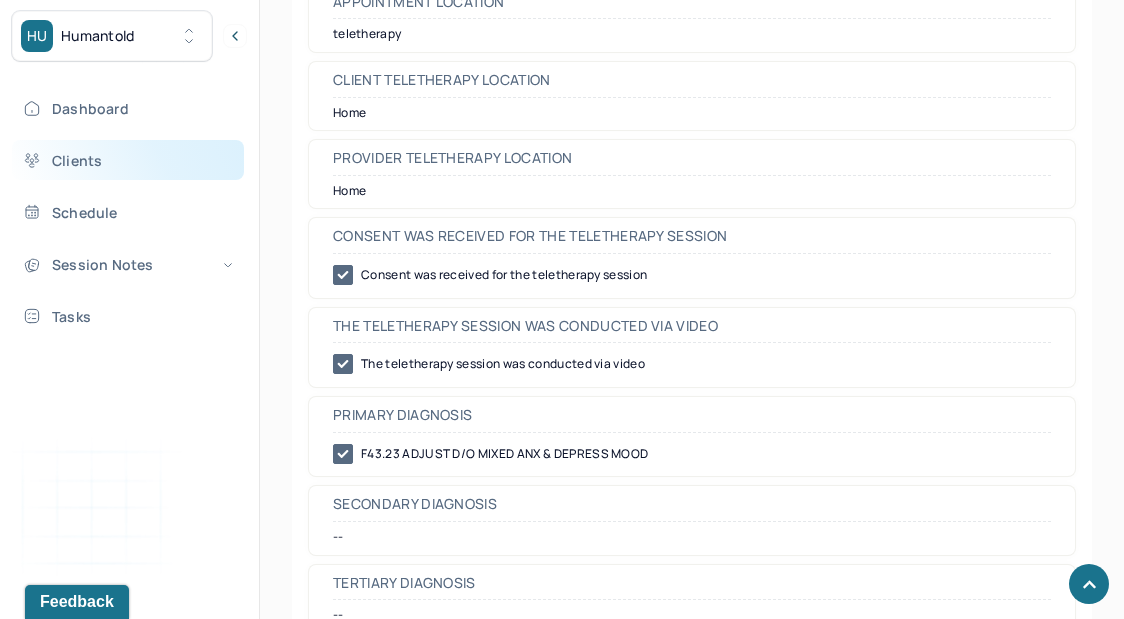 scroll, scrollTop: 822, scrollLeft: 0, axis: vertical 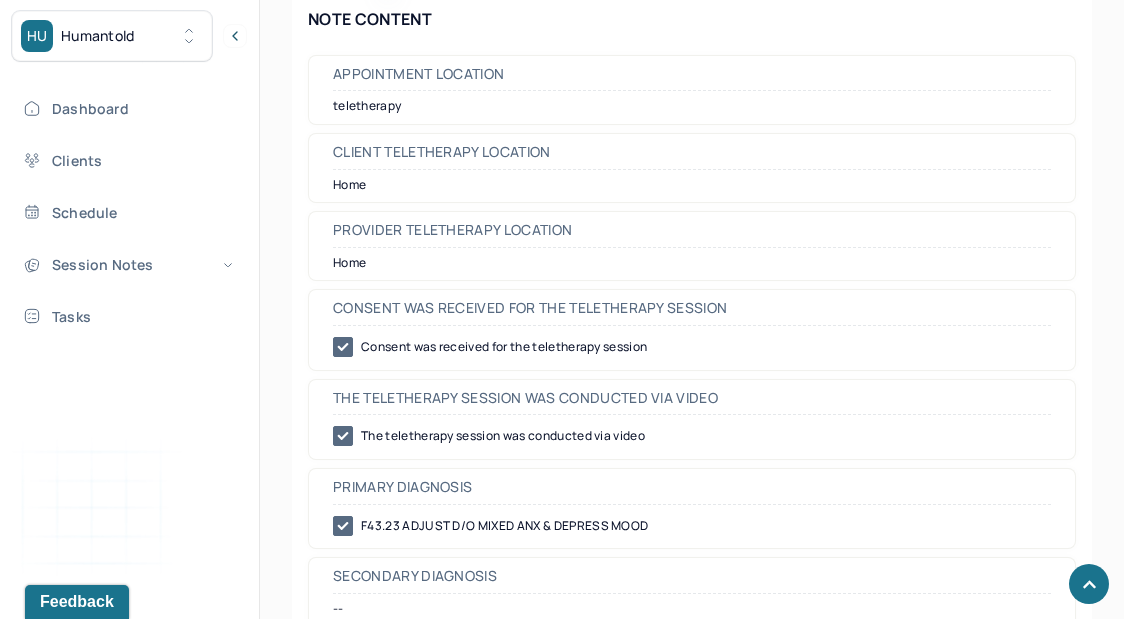 click on "Dashboard Clients Schedule Session Notes Tasks" at bounding box center (129, 212) 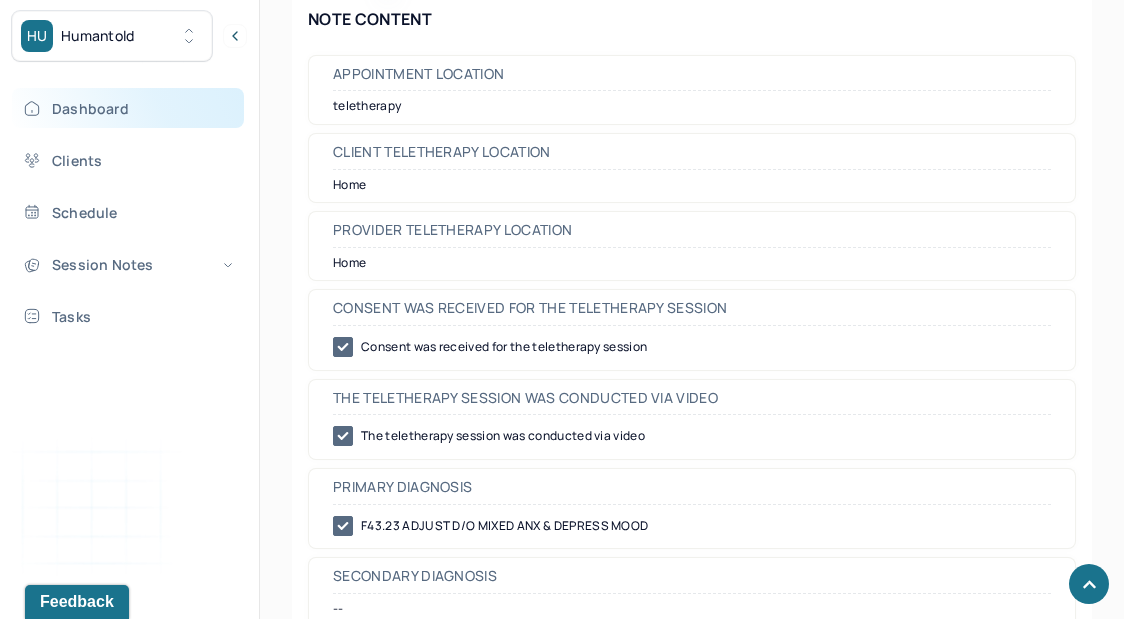 click on "Dashboard" at bounding box center [128, 108] 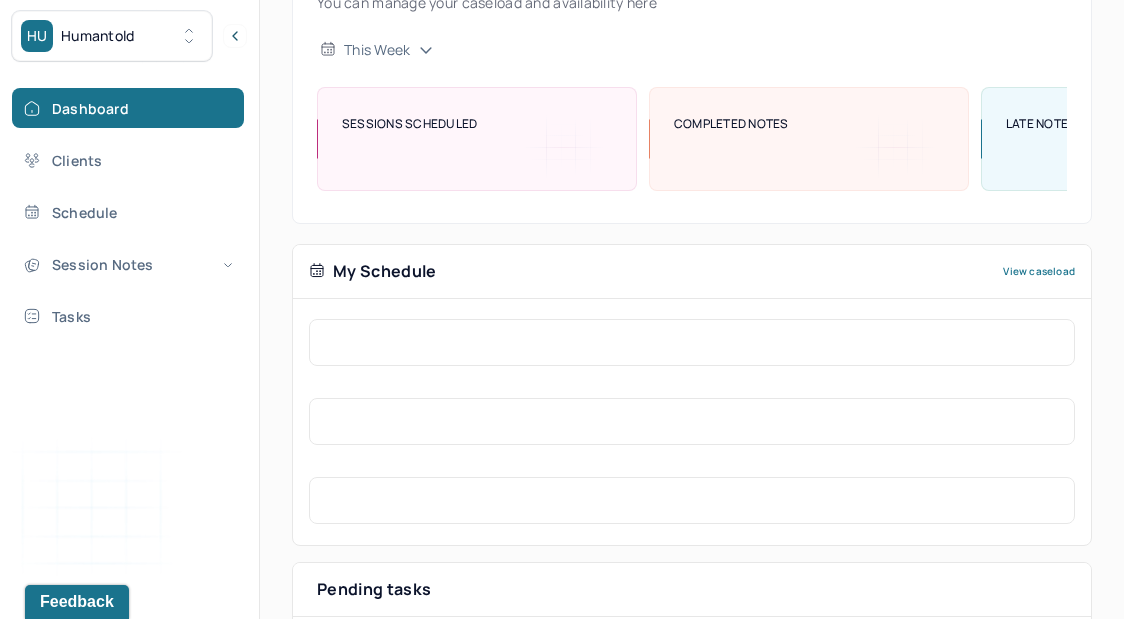 scroll, scrollTop: 0, scrollLeft: 0, axis: both 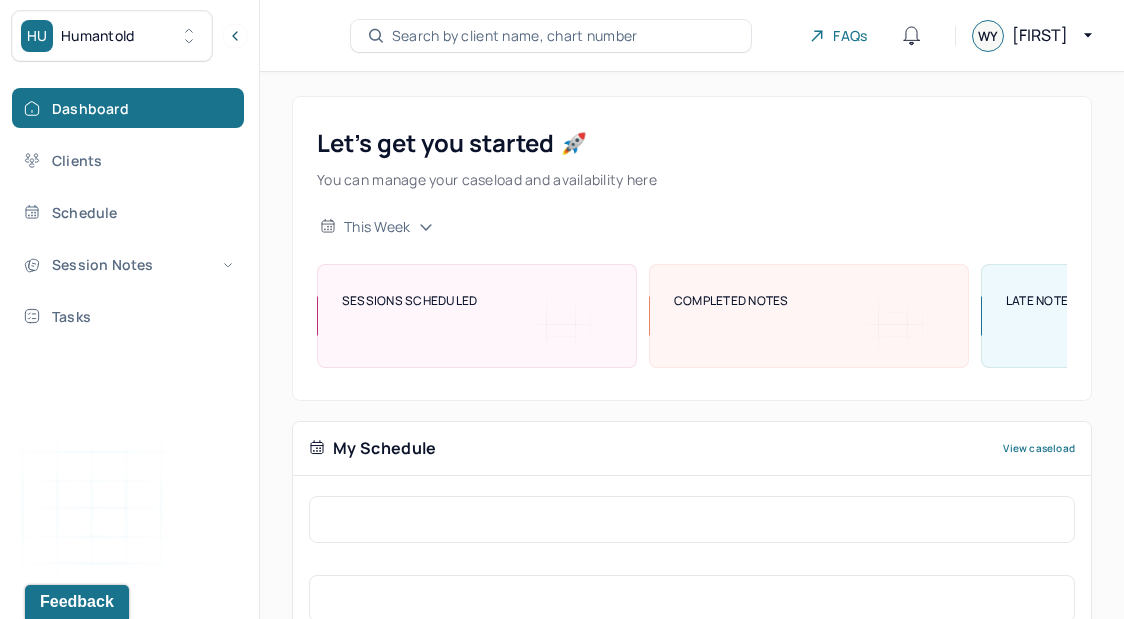 click on "Search by client name, chart number" at bounding box center [515, 36] 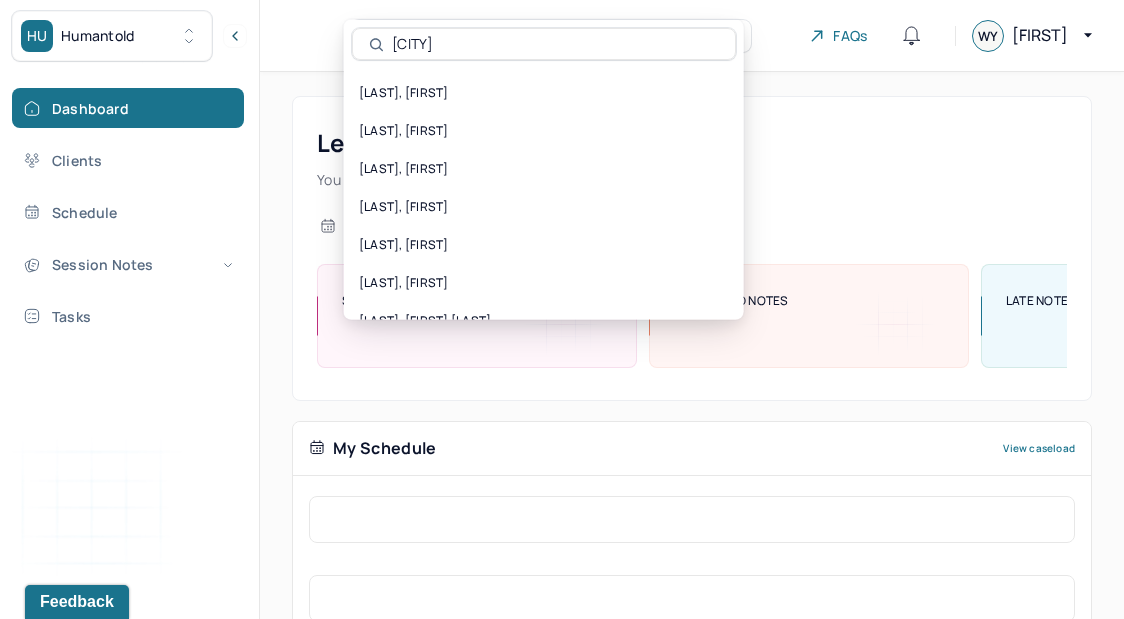 type on "[CITY]" 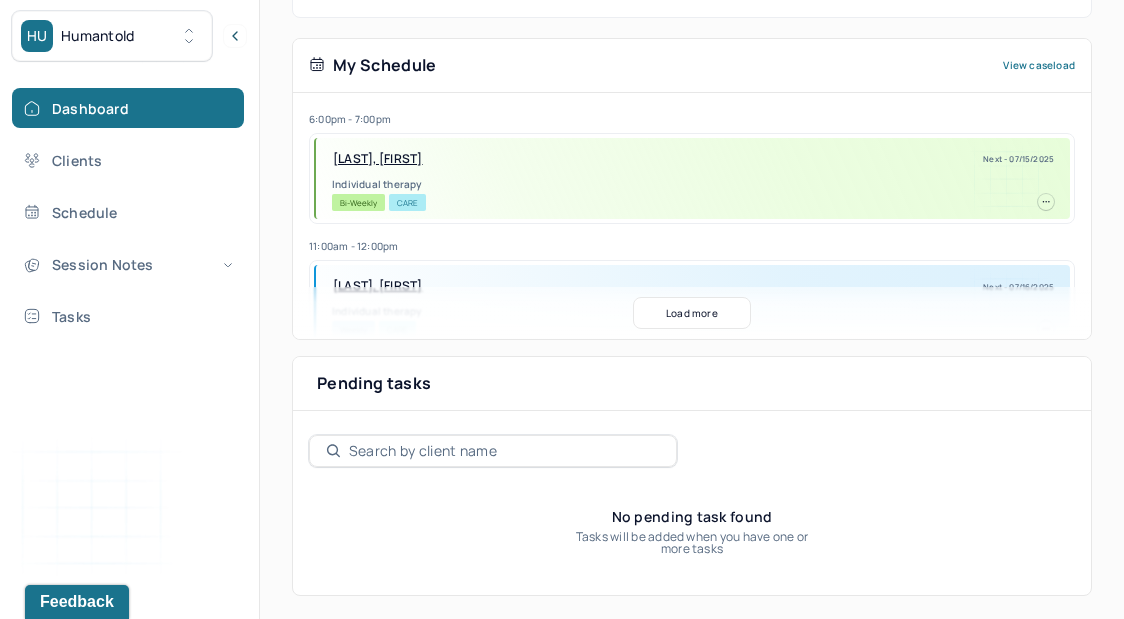 scroll, scrollTop: 0, scrollLeft: 0, axis: both 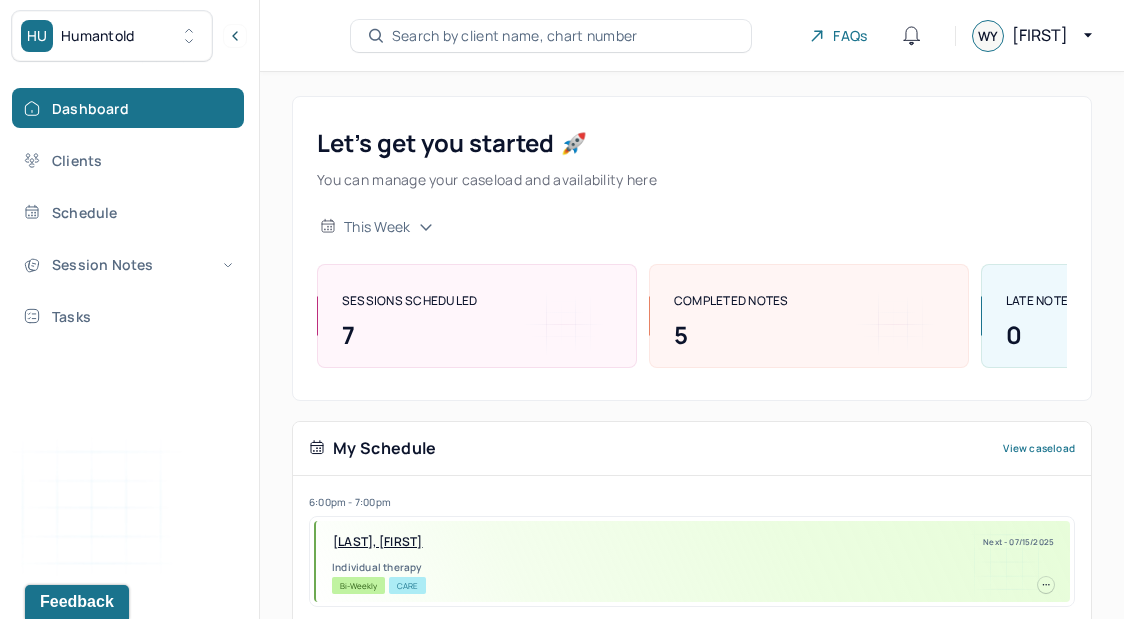click on "Search by client name, chart number" at bounding box center [515, 36] 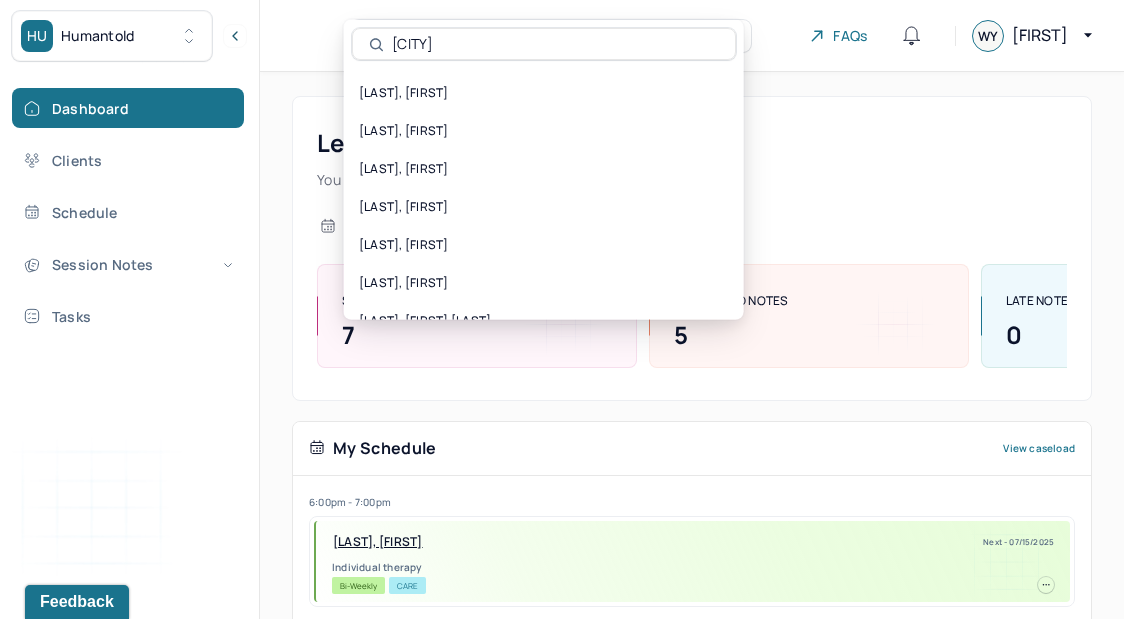type on "[CITY]" 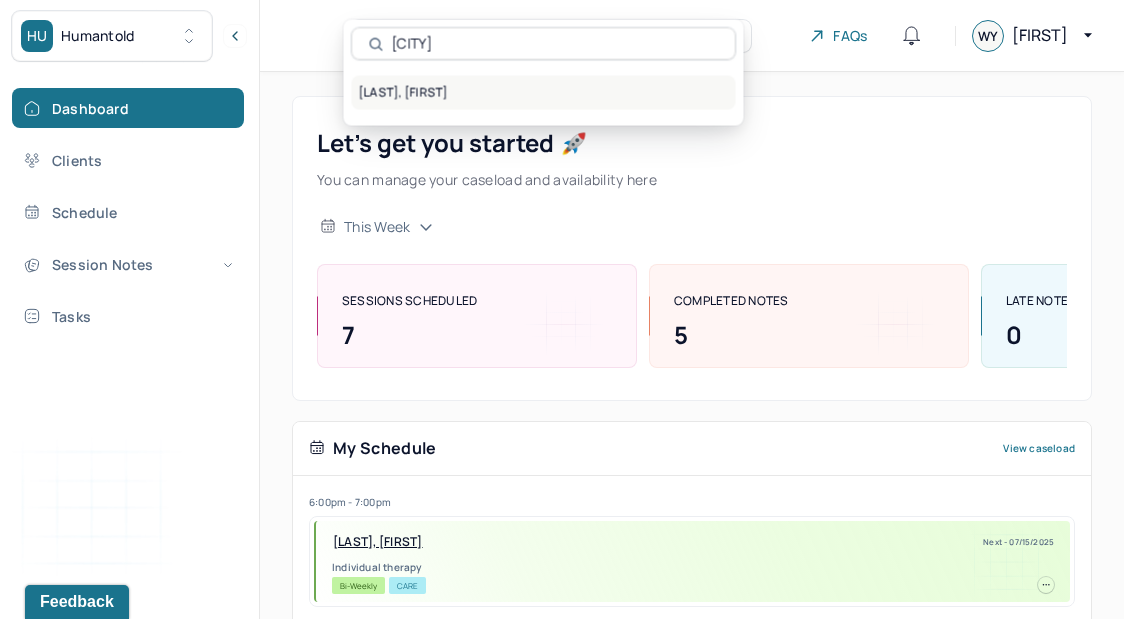 click on "[LAST], [FIRST]" at bounding box center [544, 93] 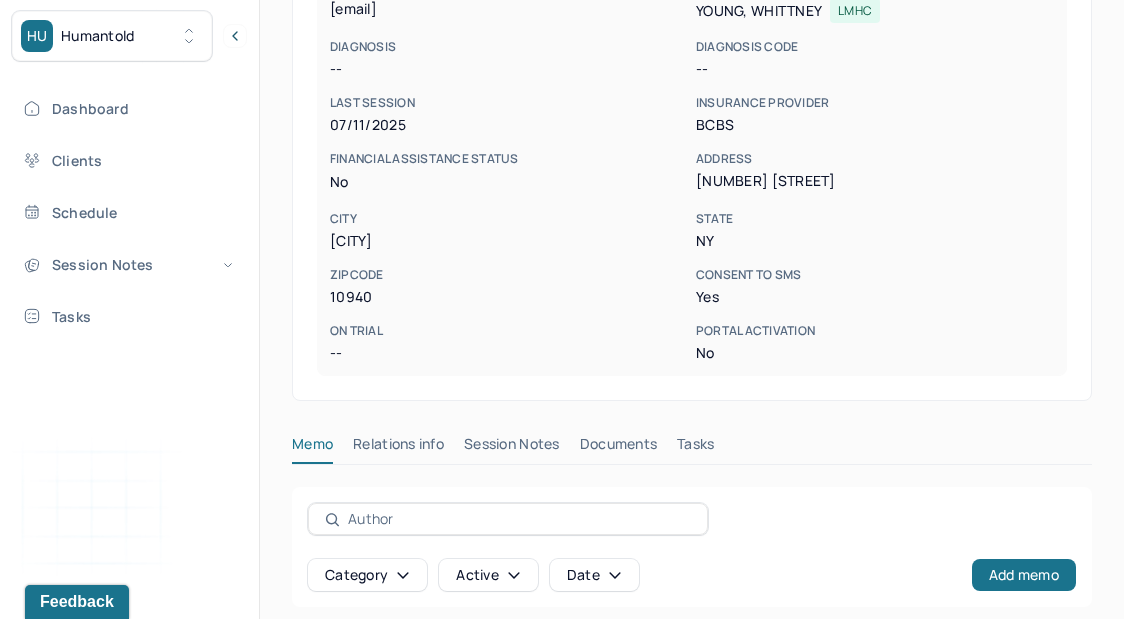scroll, scrollTop: 509, scrollLeft: 0, axis: vertical 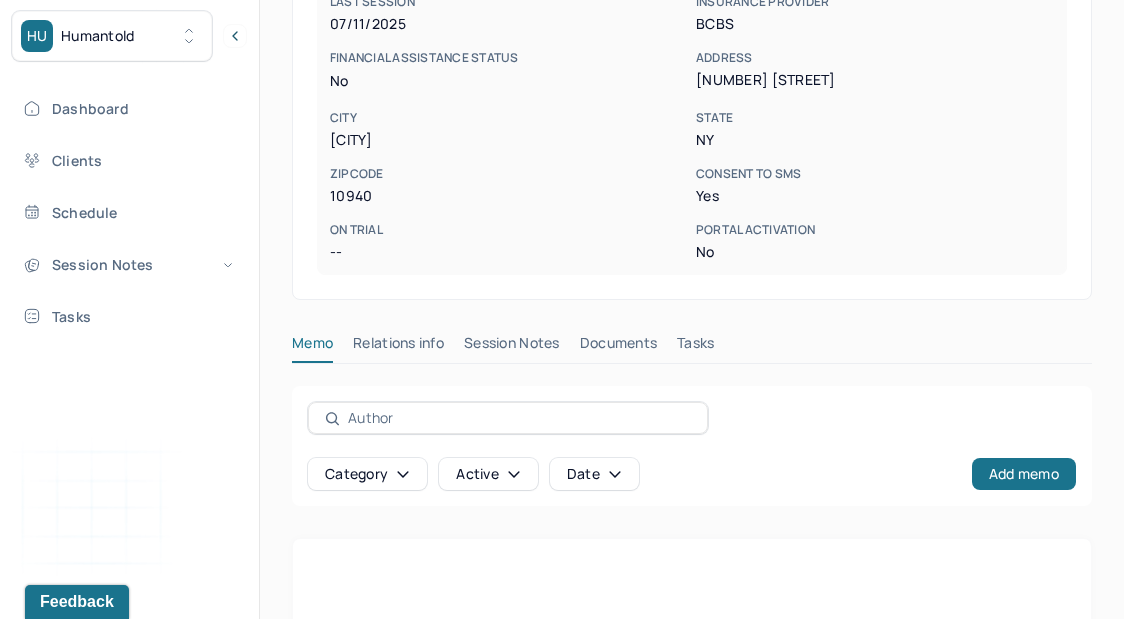 click on "[LAST], [FIRST] B2B active She/Her CLIENT CHART NUMBER DMEO380 PREFERRED NAME -- SEX female AGE 24 yrs DATE OF BIRTH [DATE] CONTACT [PHONE] EMAIL [EMAIL] PROVIDER [LAST], [FIRST] LMHC DIAGNOSIS -- DIAGNOSIS CODE -- LAST SESSION [DATE] insurance provider BCBS FINANCIAL ASSISTANCE STATUS no Address [NUMBER] [STREET] City [CITY] State [STATE] Zipcode [POSTAL_CODE] Consent to Sms Yes On Trial -- Portal Activation No Memo Relations info Session Notes Documents Tasks Category active Date Add memo No memo yet Client memos will appear here when added Add memo" at bounding box center (692, 195) 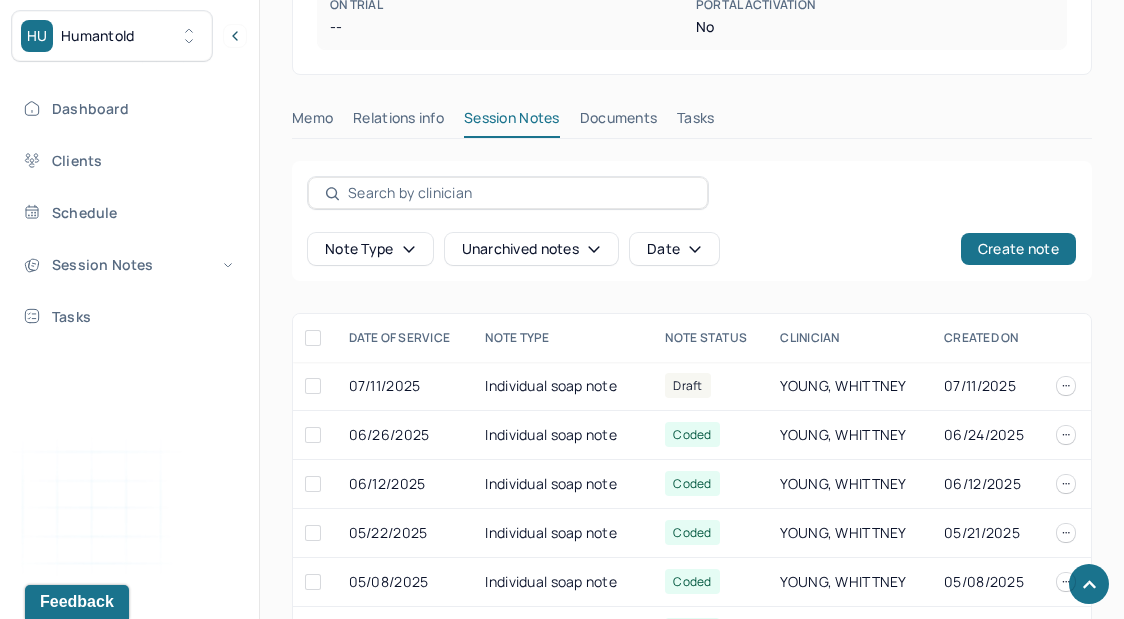 scroll, scrollTop: 838, scrollLeft: 0, axis: vertical 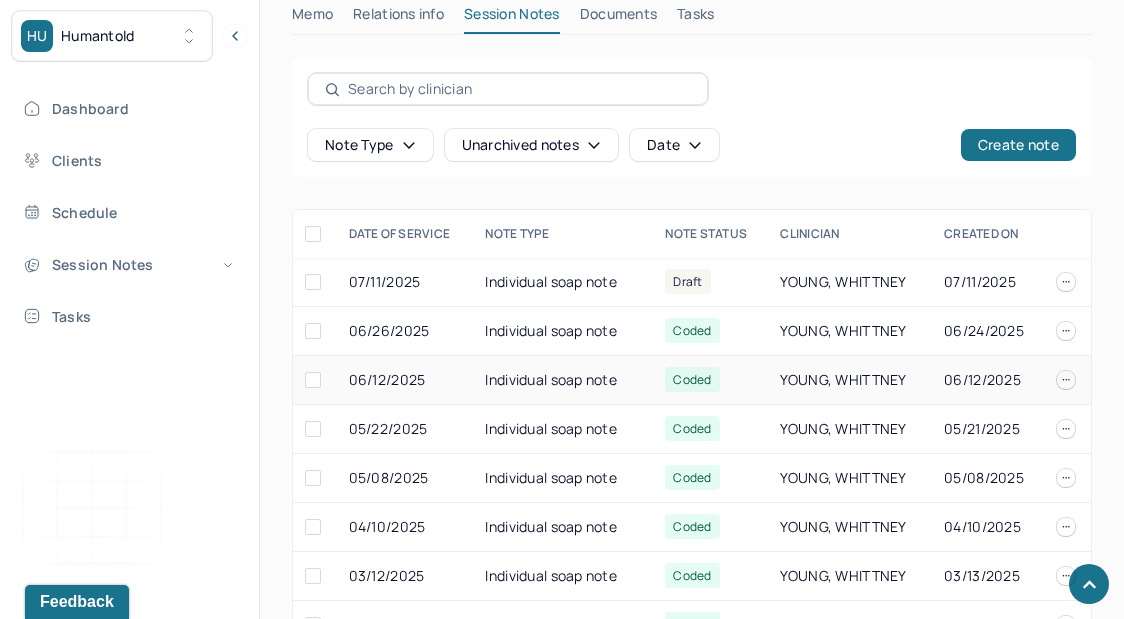 click on "Individual soap note" at bounding box center (563, 380) 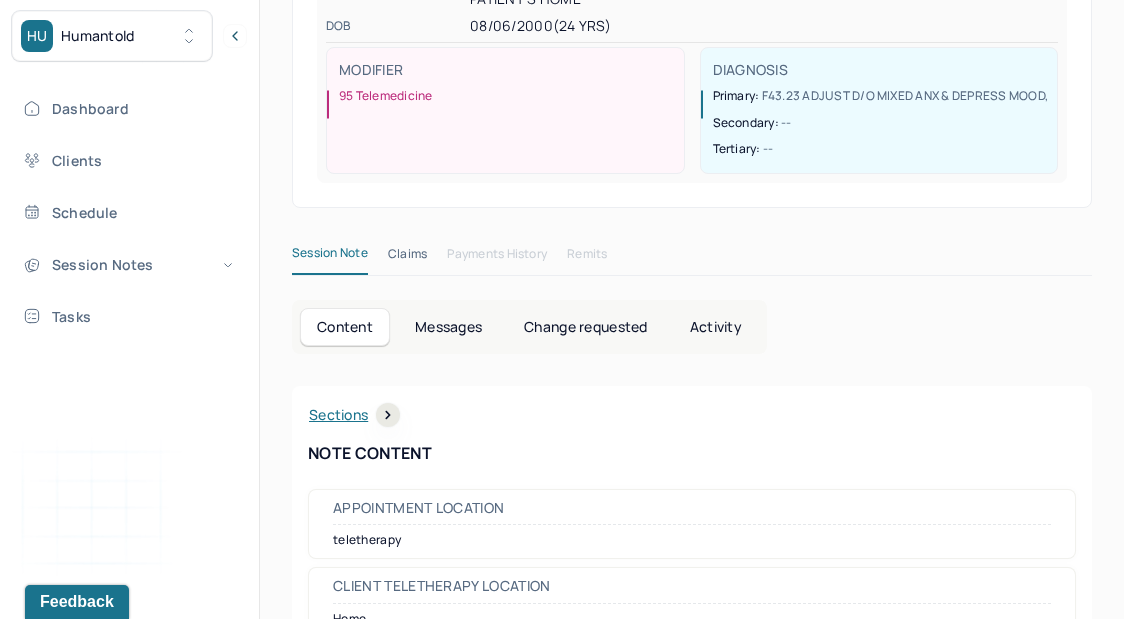 scroll, scrollTop: 155, scrollLeft: 0, axis: vertical 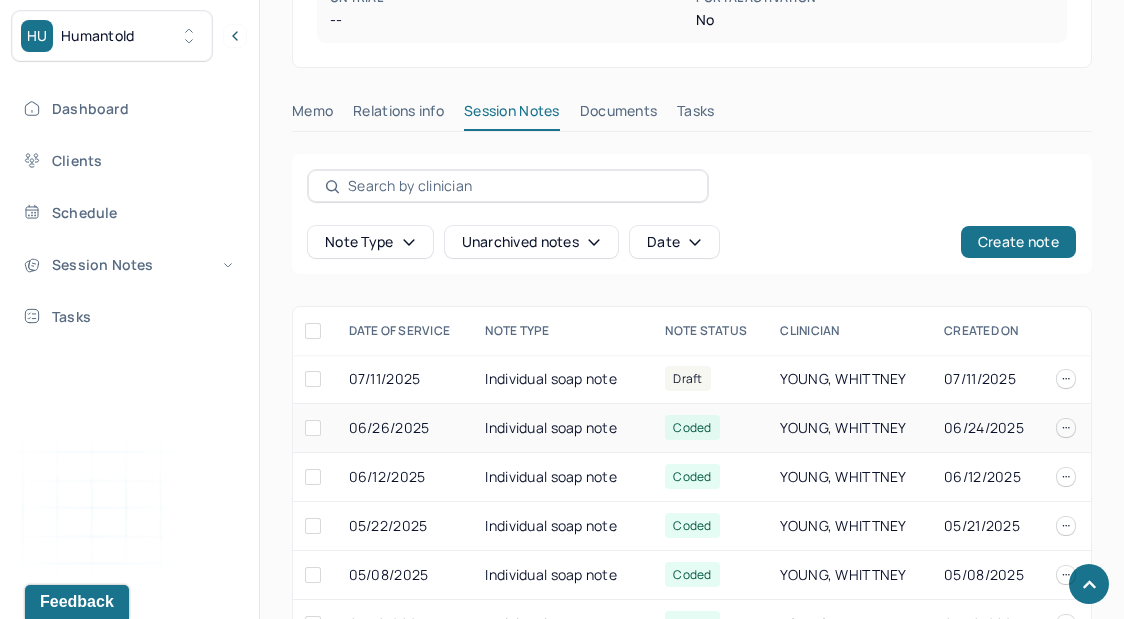 click on "Individual soap note" at bounding box center (563, 428) 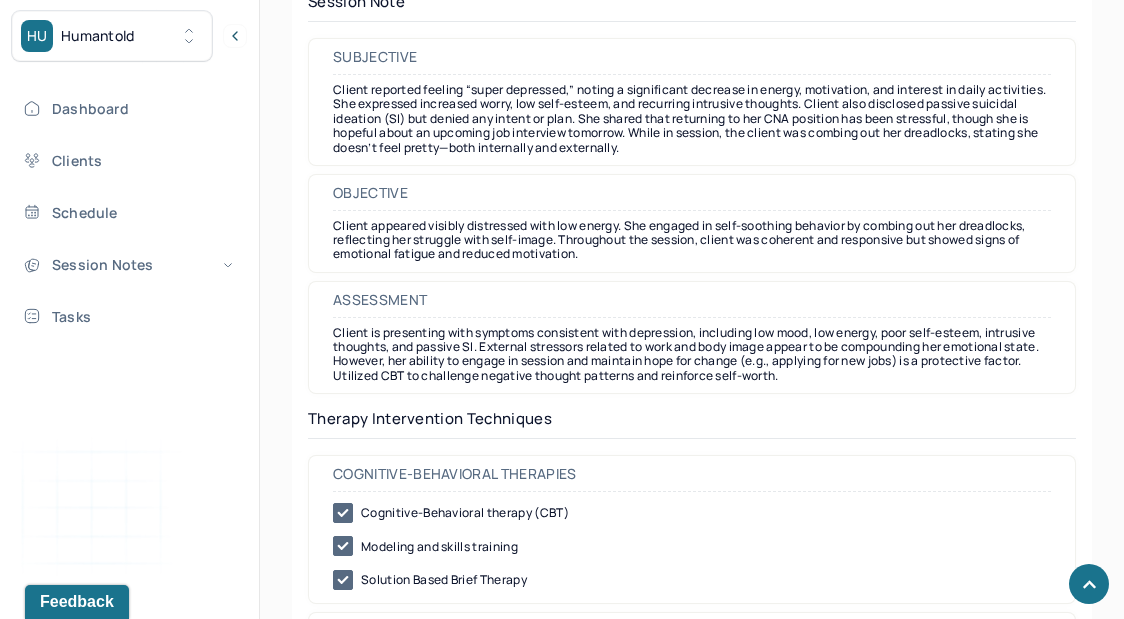 scroll, scrollTop: 1816, scrollLeft: 0, axis: vertical 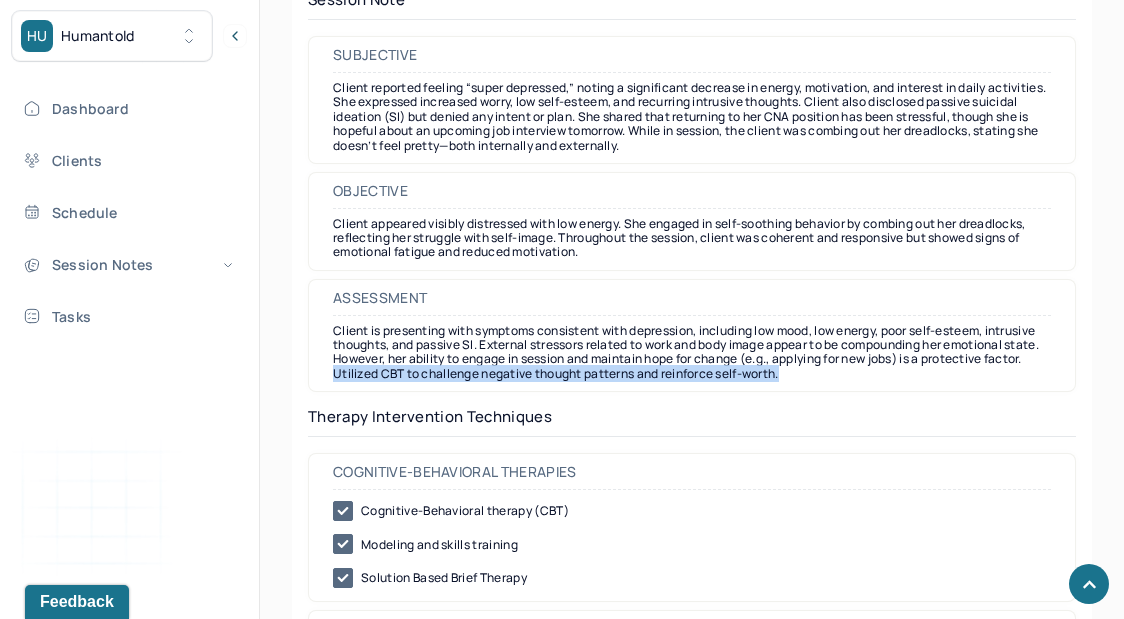drag, startPoint x: 900, startPoint y: 397, endPoint x: 439, endPoint y: 397, distance: 461 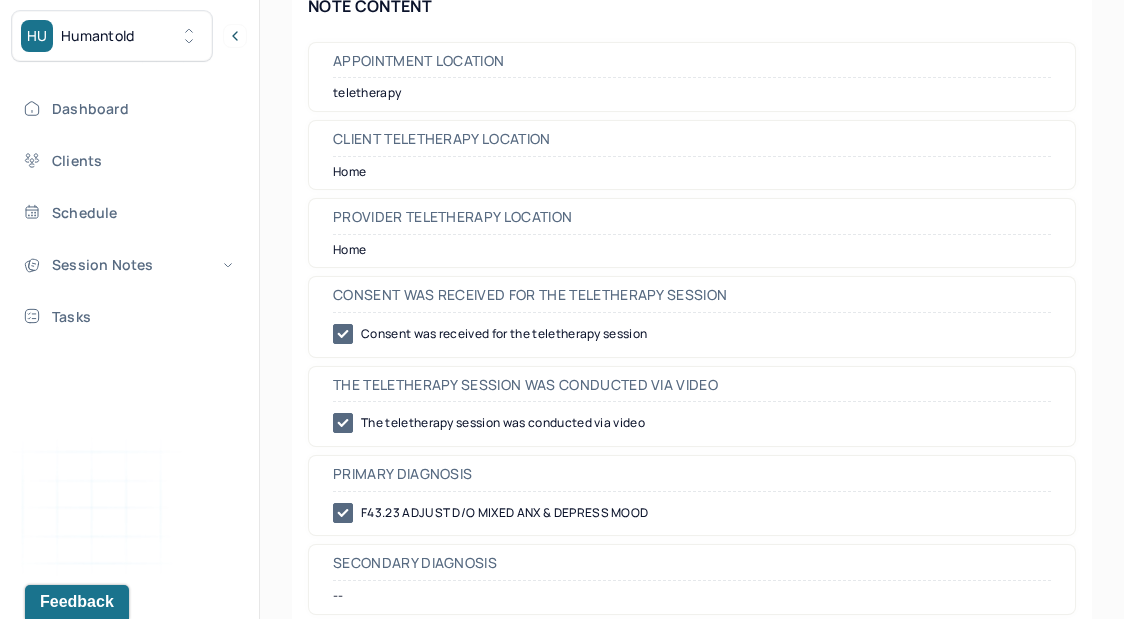 scroll, scrollTop: 84, scrollLeft: 0, axis: vertical 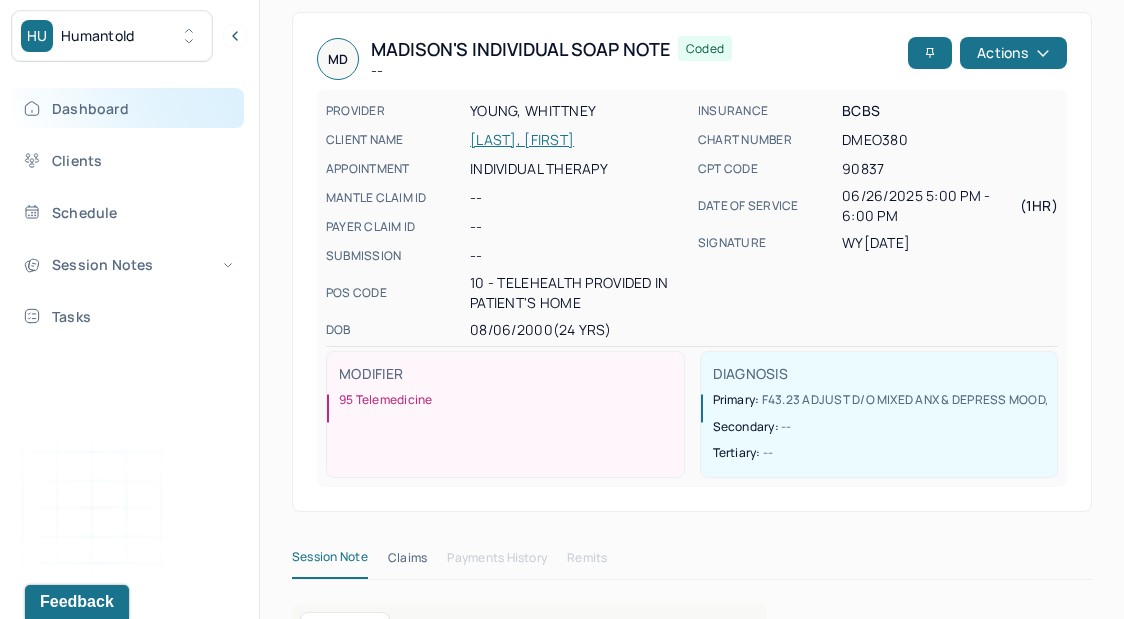 click on "Dashboard" at bounding box center (128, 108) 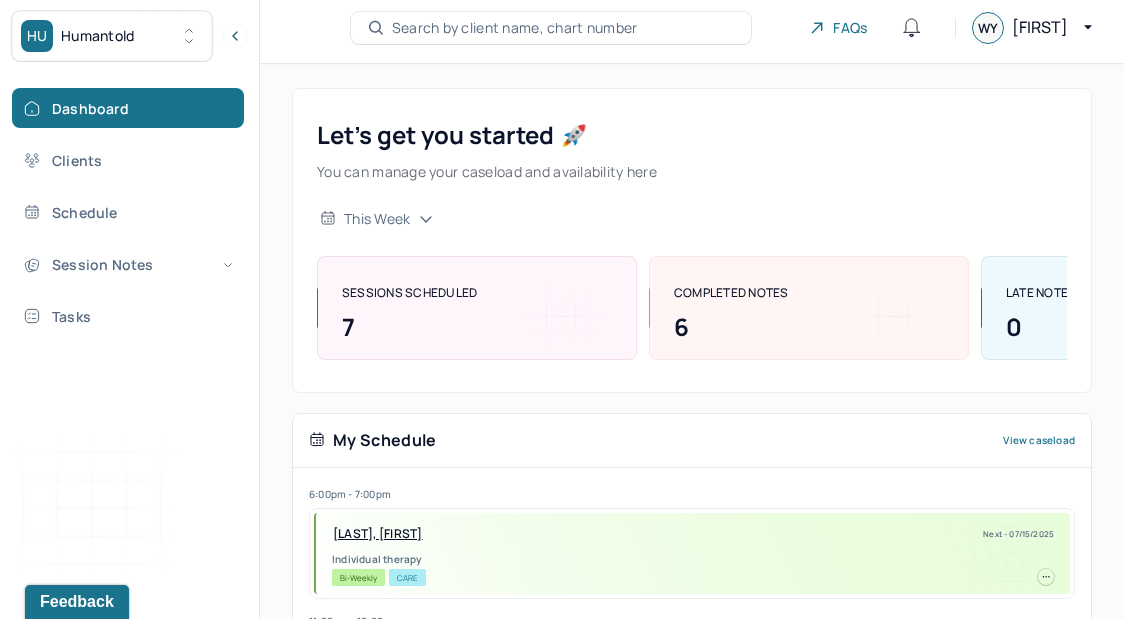 scroll, scrollTop: 0, scrollLeft: 0, axis: both 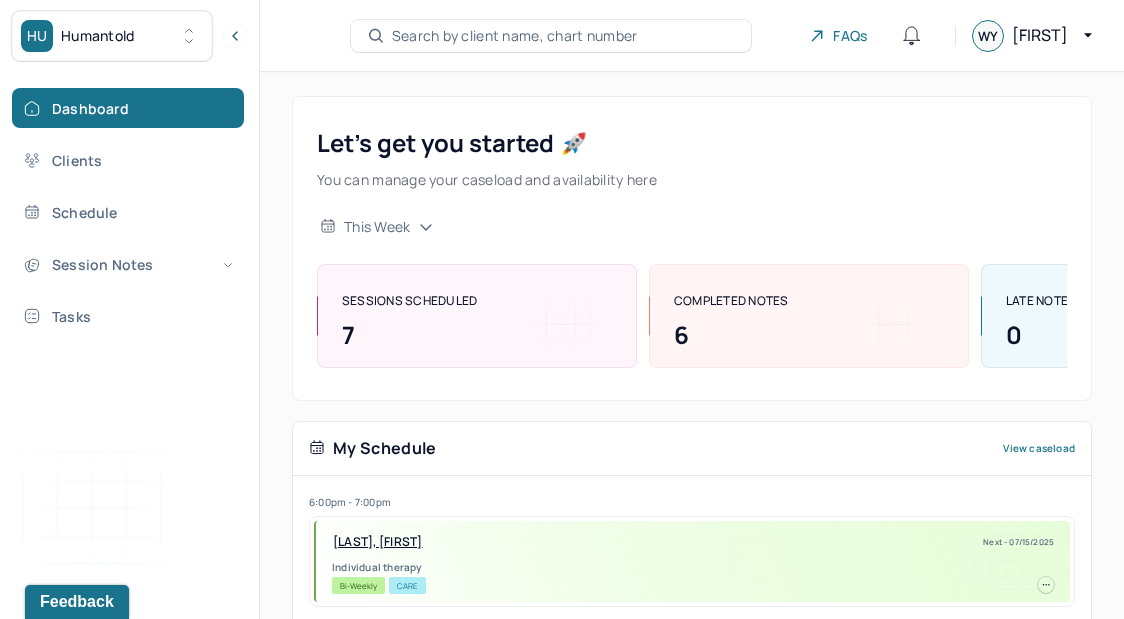 click on "Search by client name, chart number" at bounding box center (515, 36) 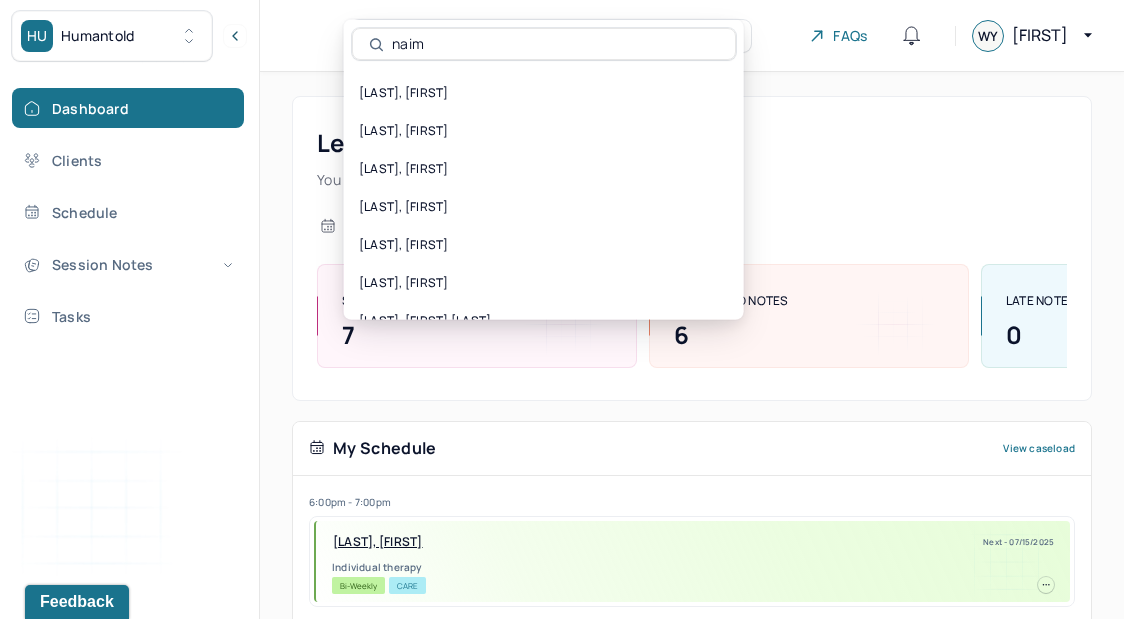 type on "naim" 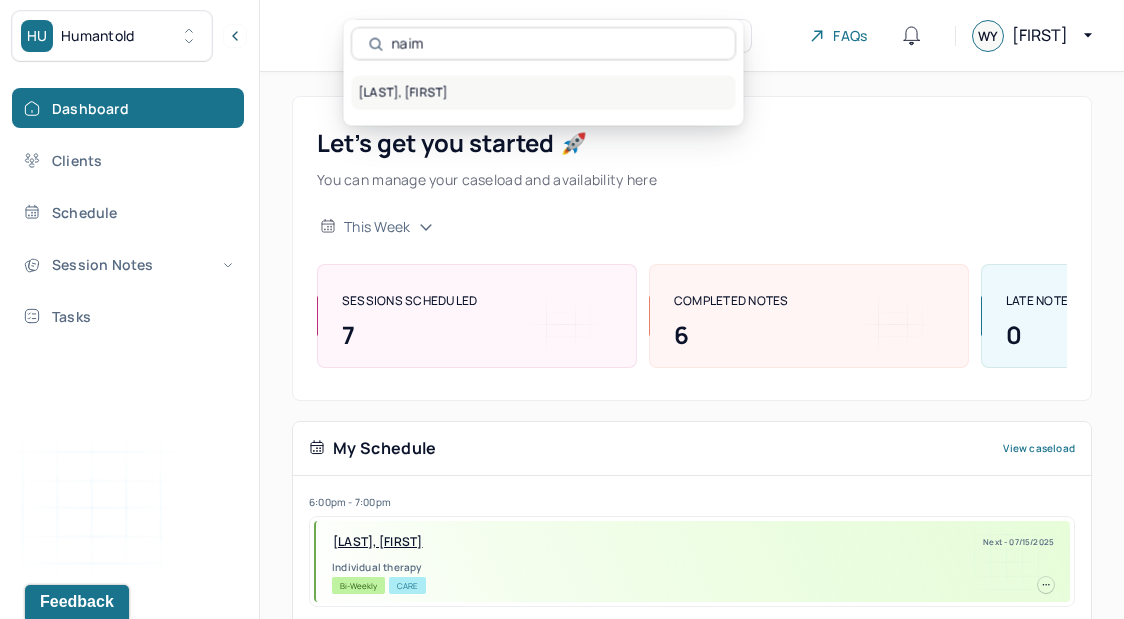 click on "[LAST], [FIRST]" at bounding box center [544, 93] 